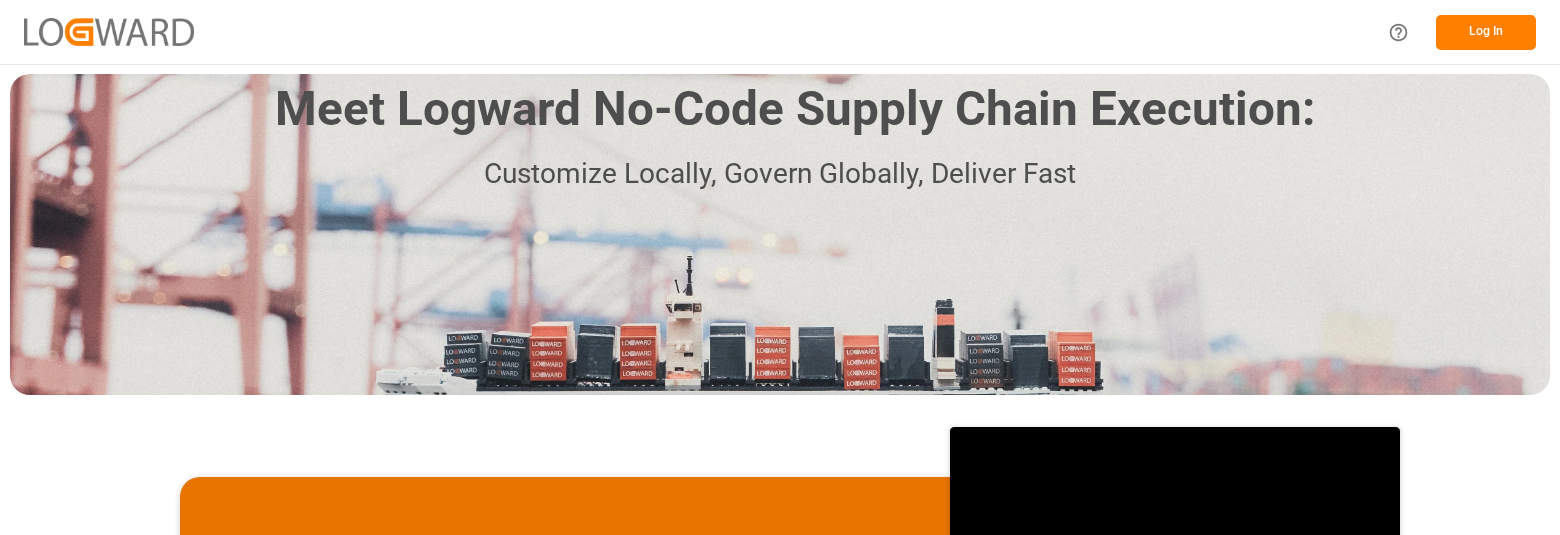 scroll, scrollTop: 0, scrollLeft: 0, axis: both 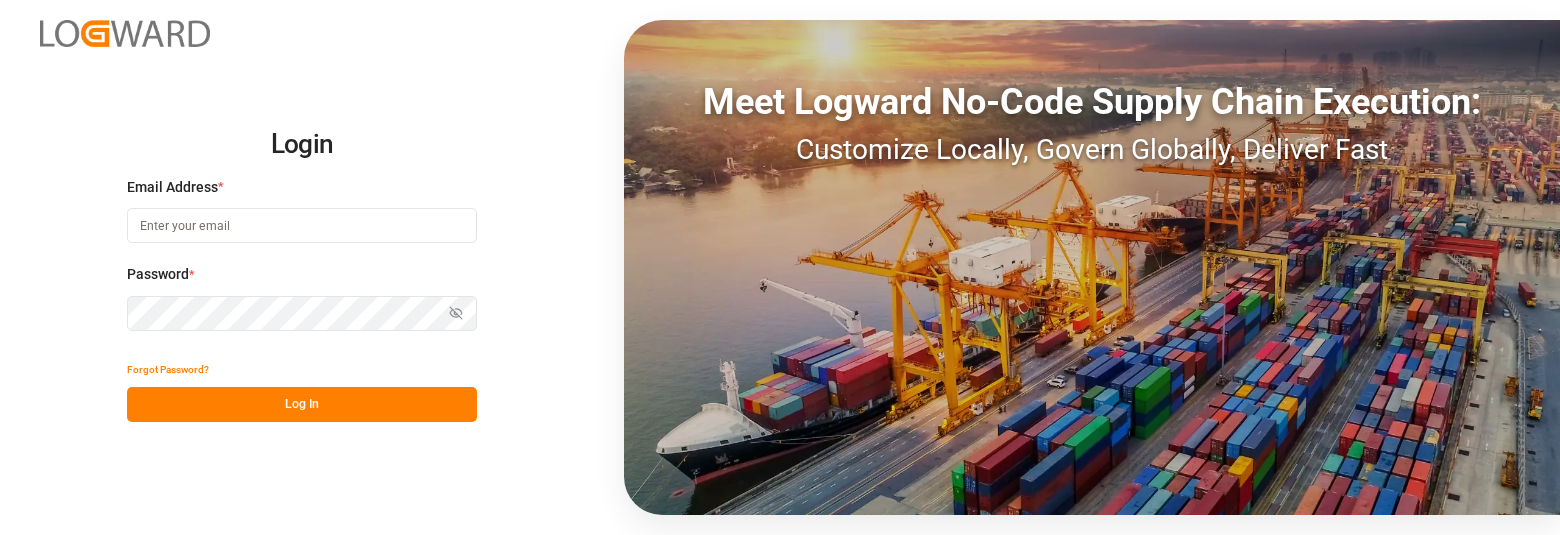 type on "[PERSON_NAME][EMAIL_ADDRESS][PERSON_NAME][DOMAIN_NAME]" 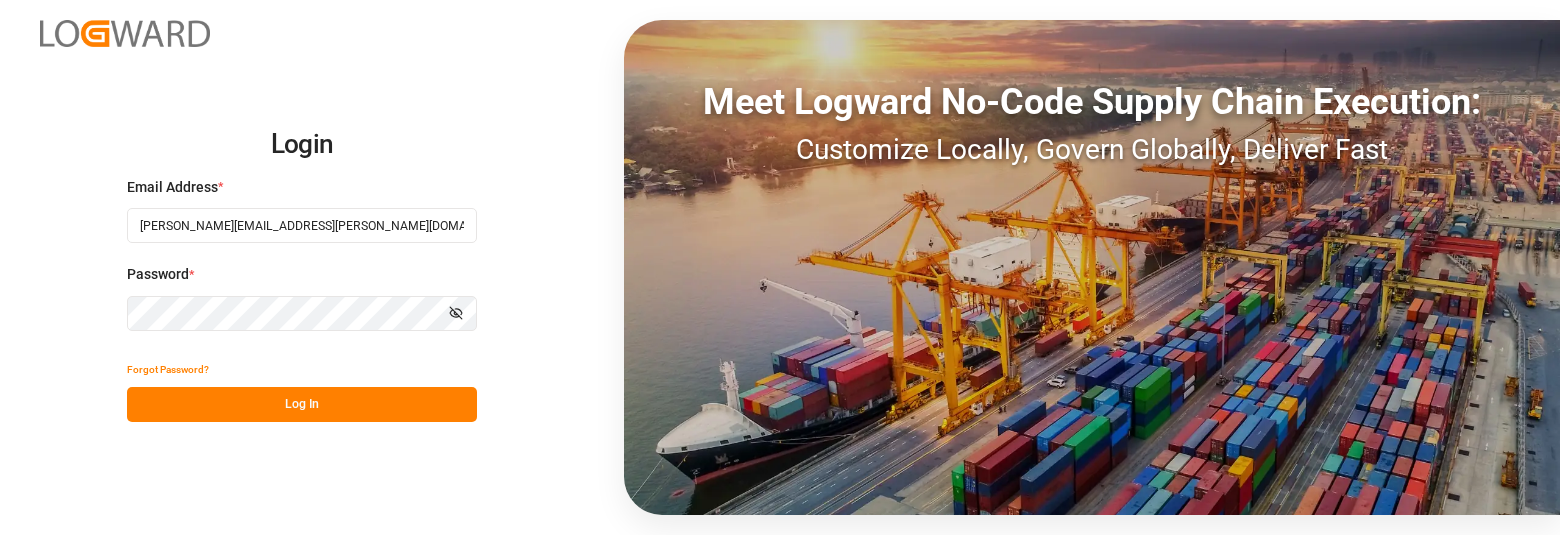 click on "Log In" at bounding box center (302, 404) 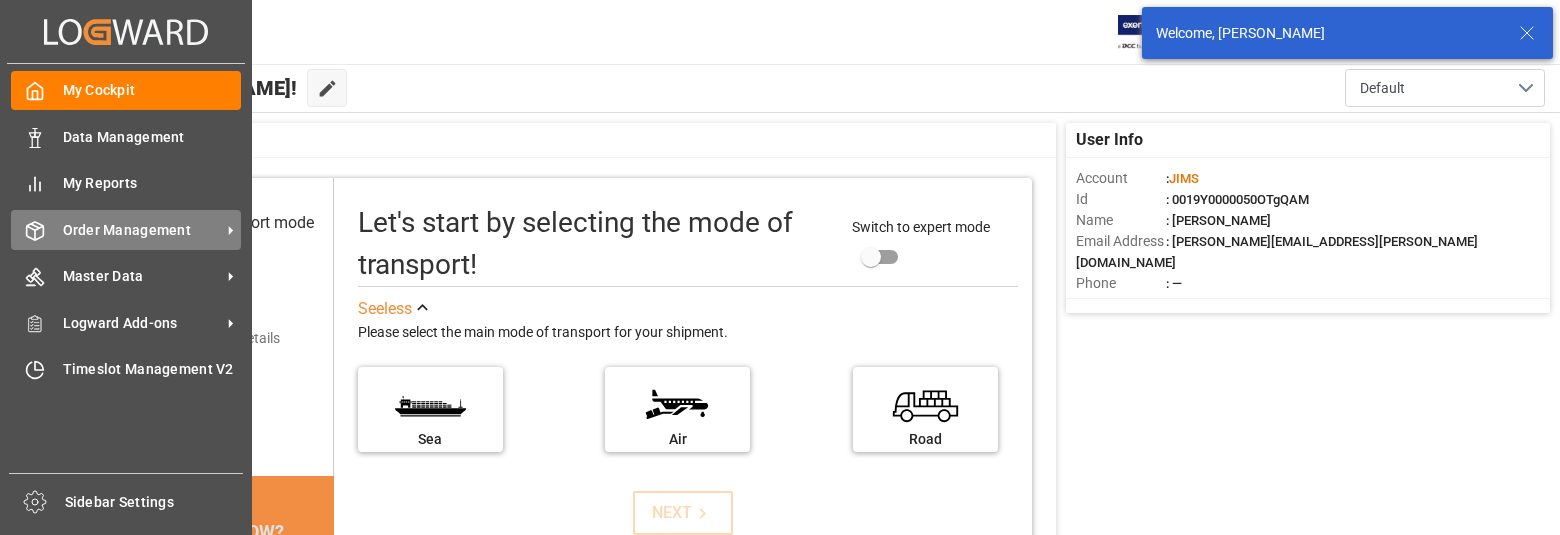 click on "Order Management" at bounding box center [142, 230] 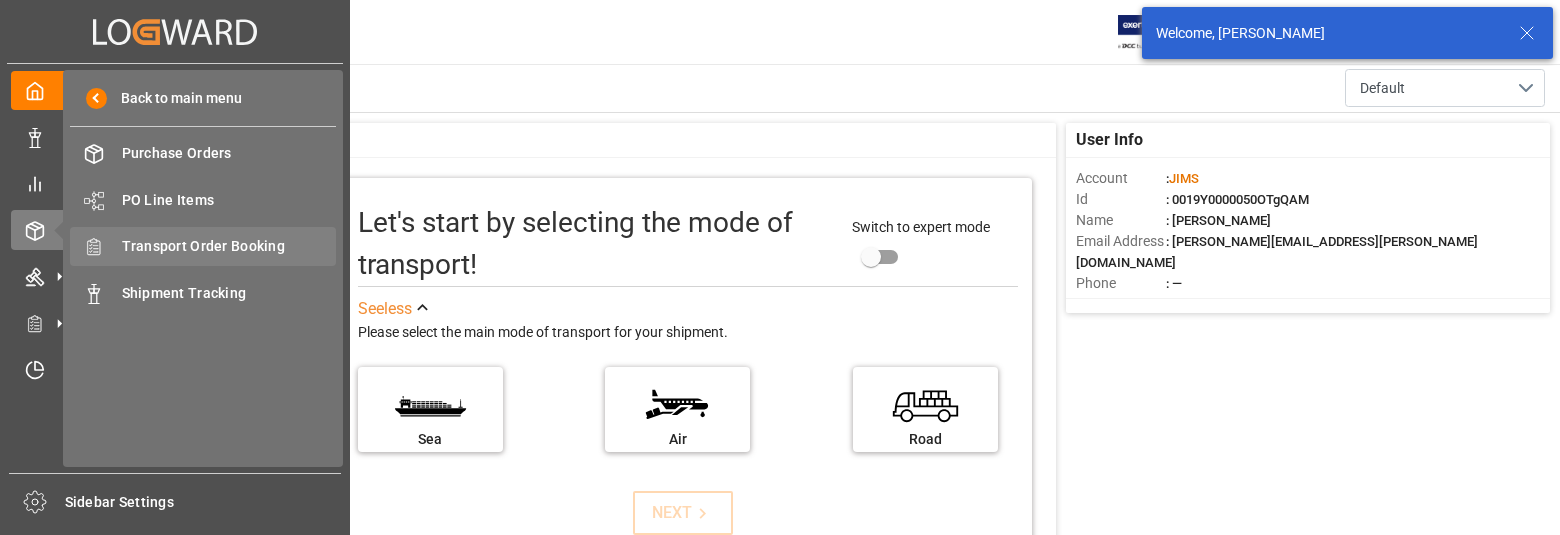 click on "Transport Order Booking" at bounding box center [229, 246] 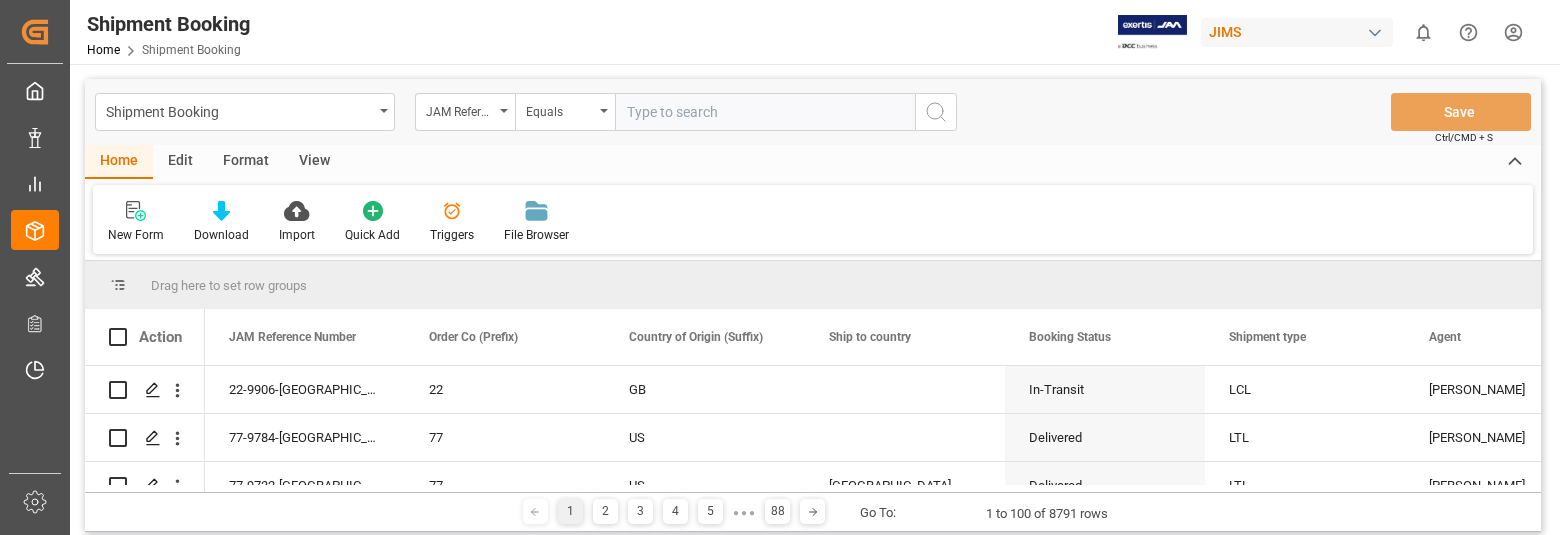 click at bounding box center [765, 112] 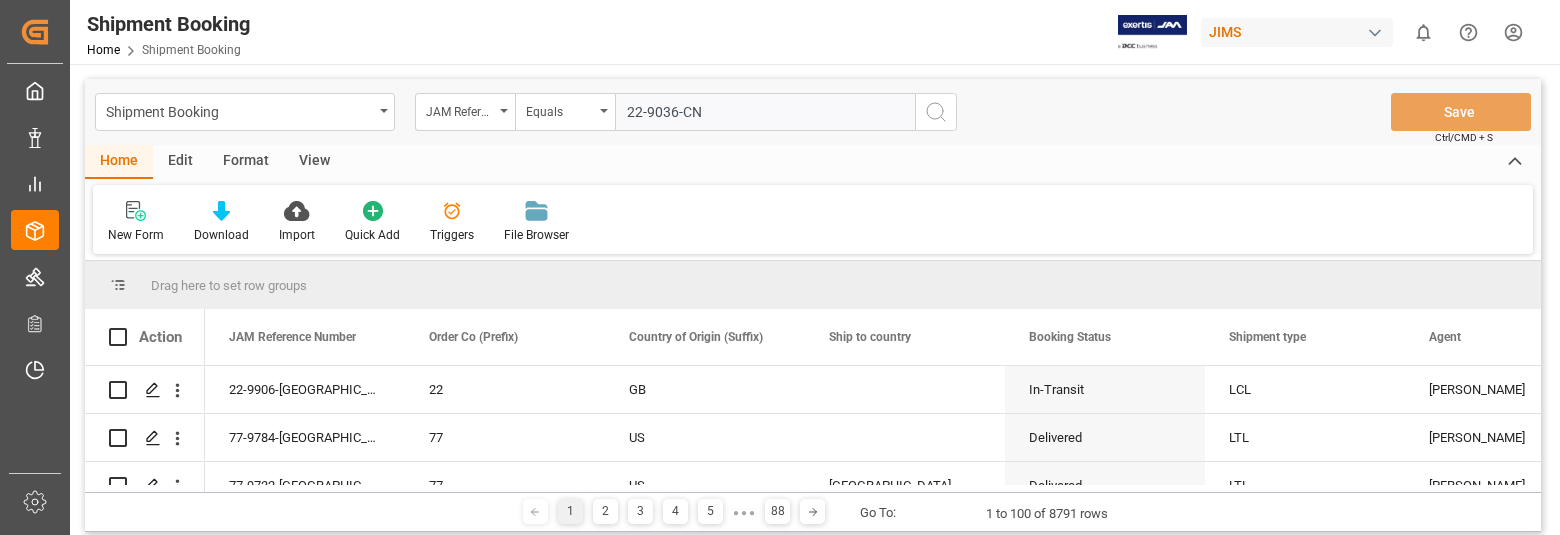 type on "22-9036-CN" 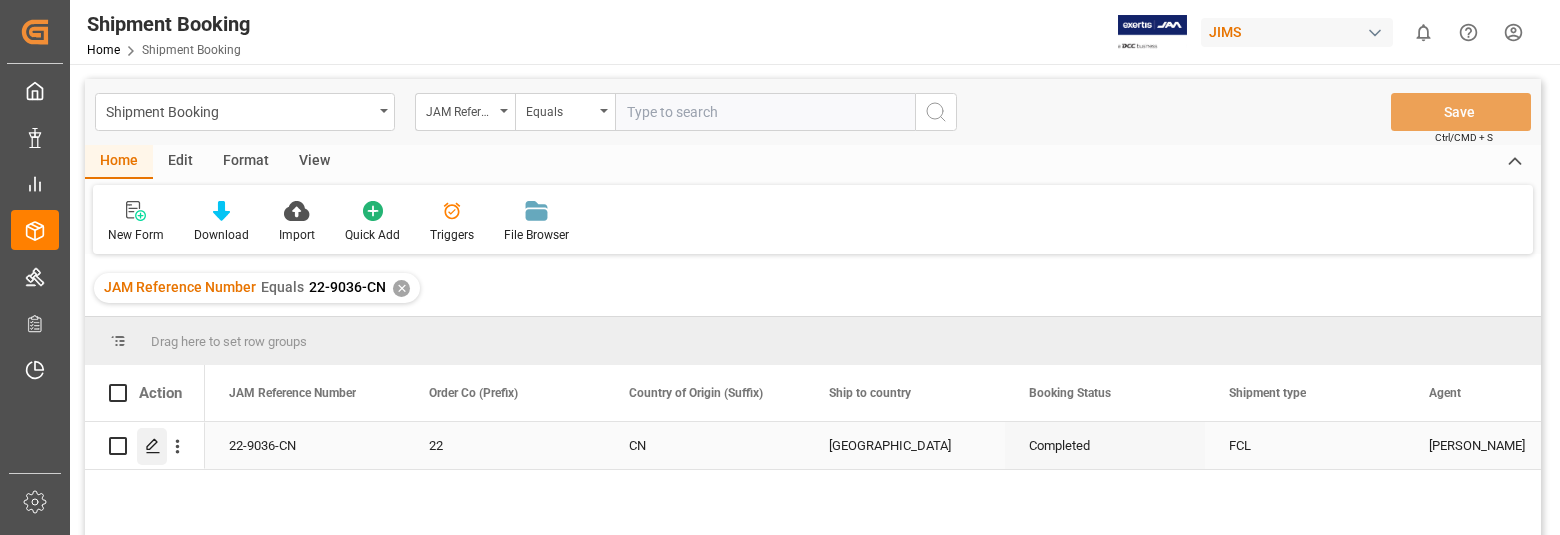 click 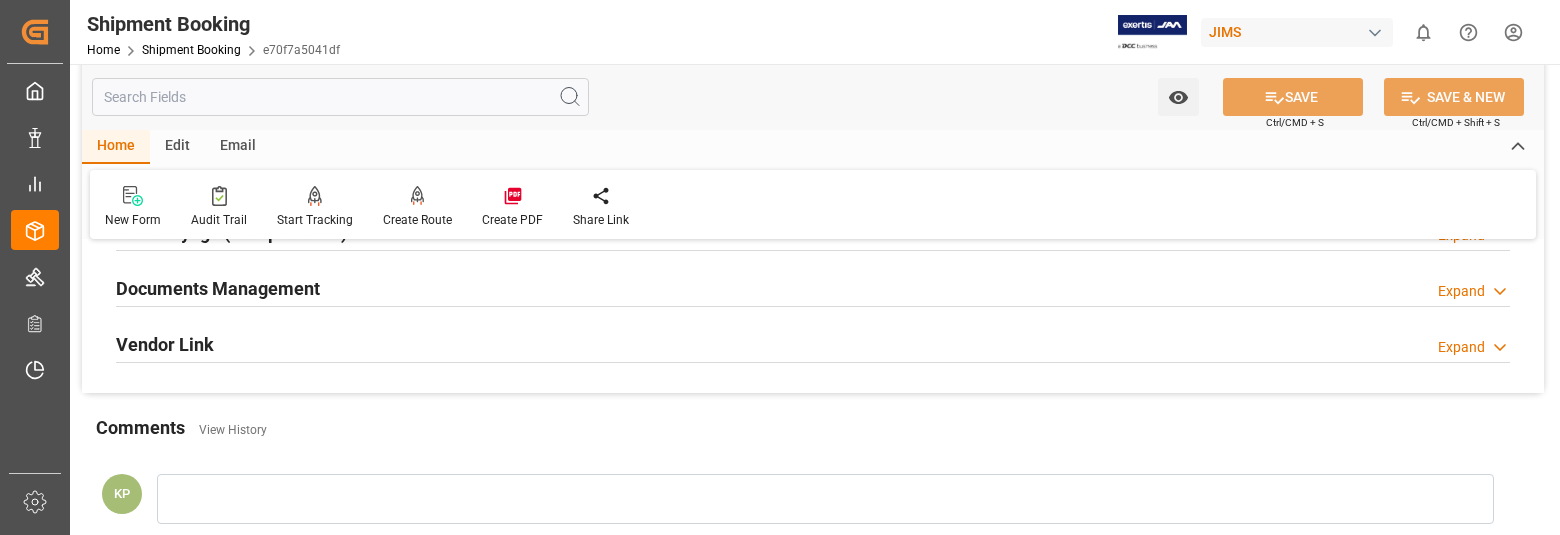scroll, scrollTop: 600, scrollLeft: 0, axis: vertical 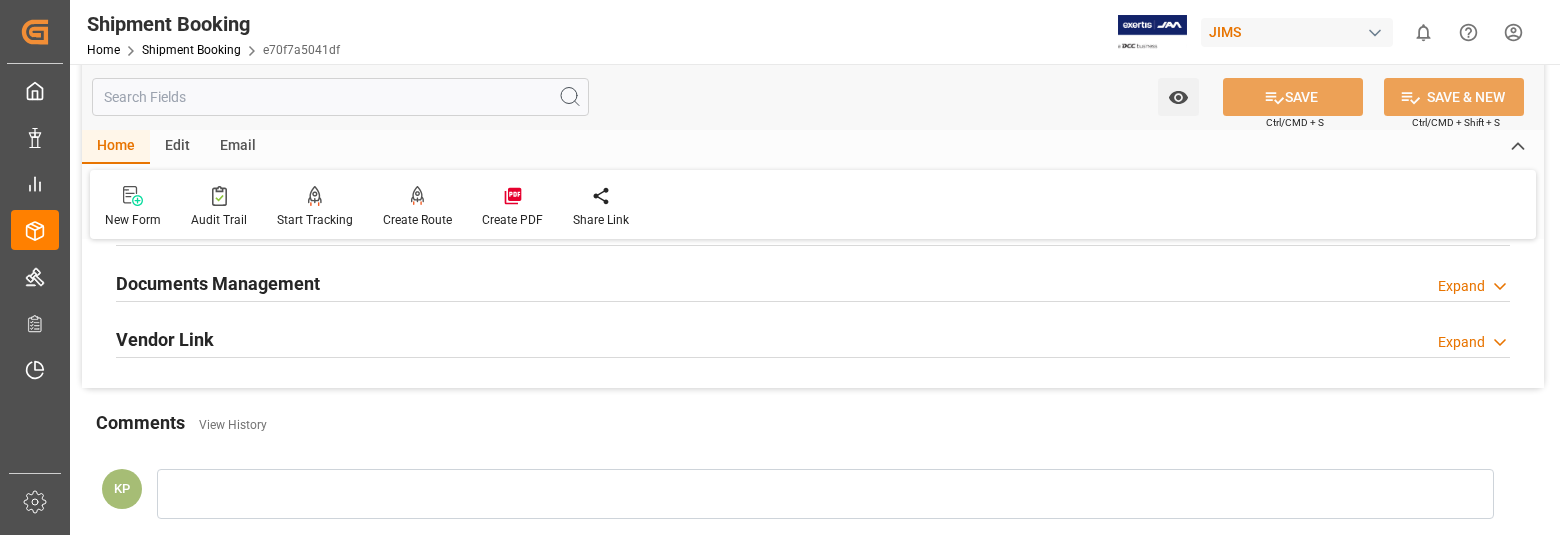 click on "Expand" at bounding box center [1461, 286] 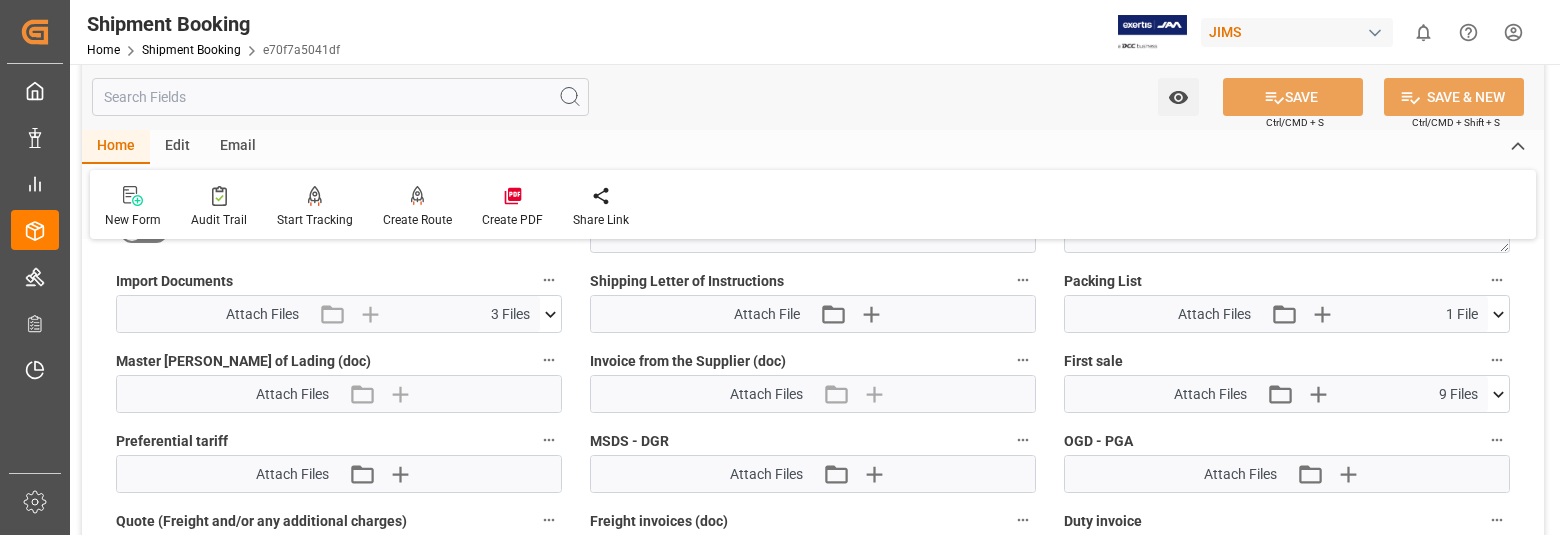 scroll, scrollTop: 1000, scrollLeft: 0, axis: vertical 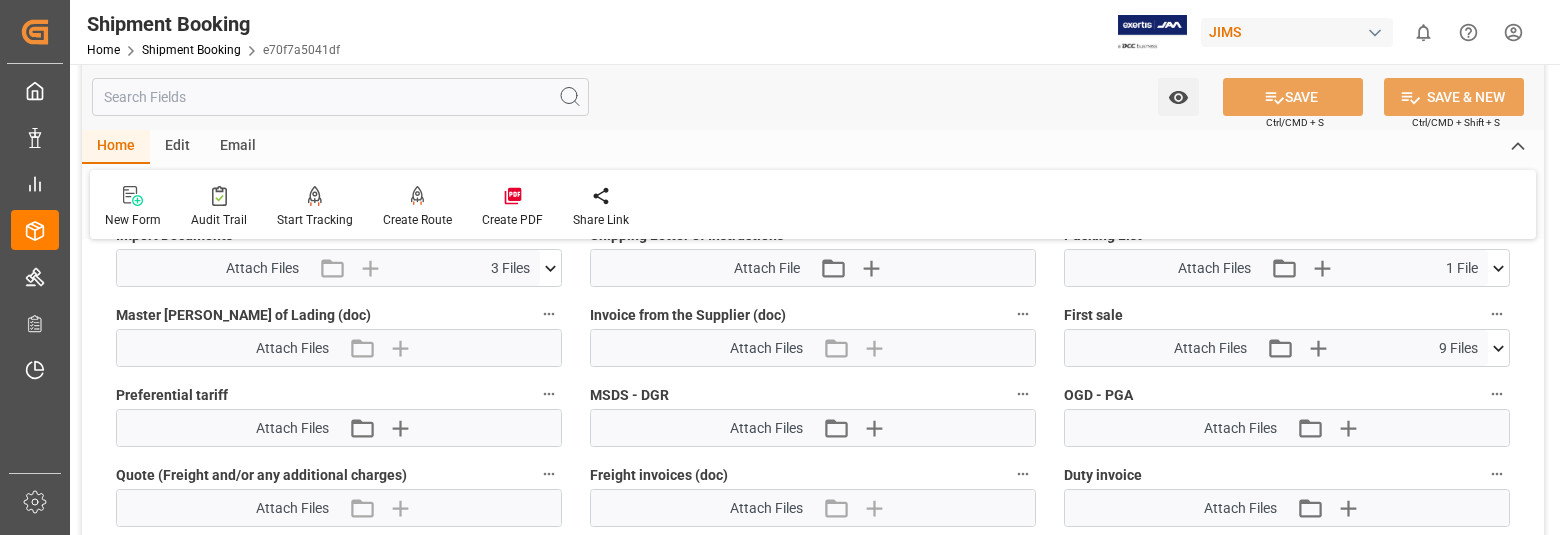 click 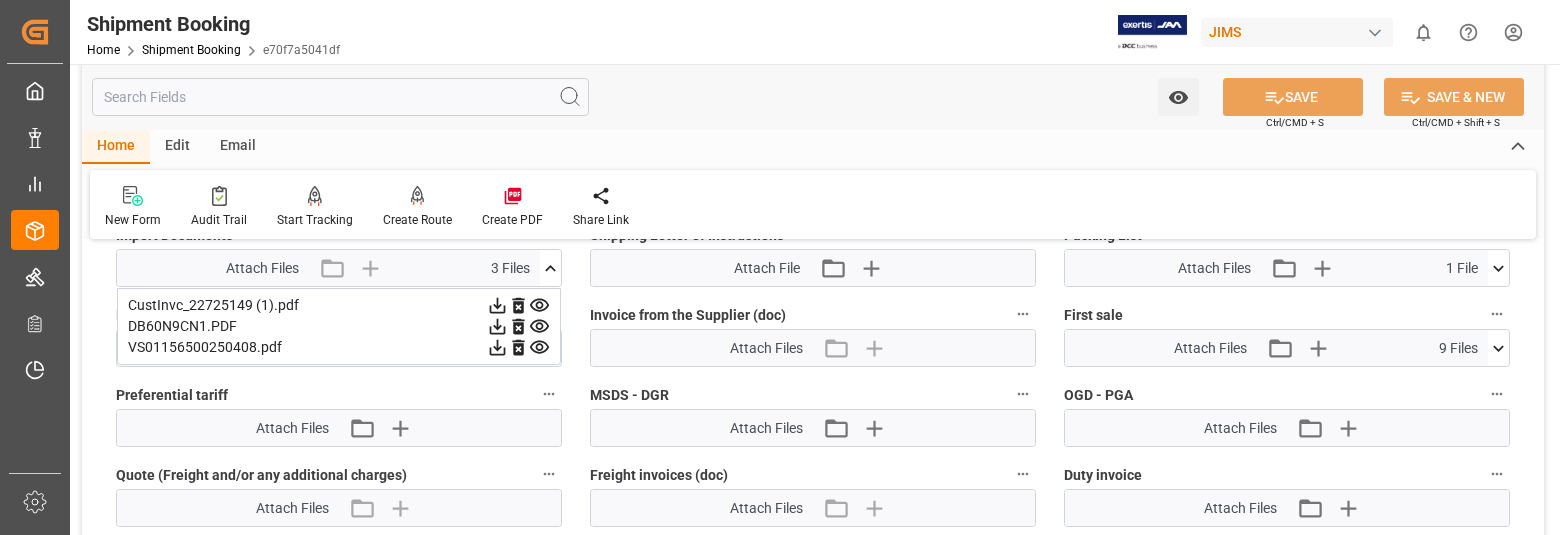 click 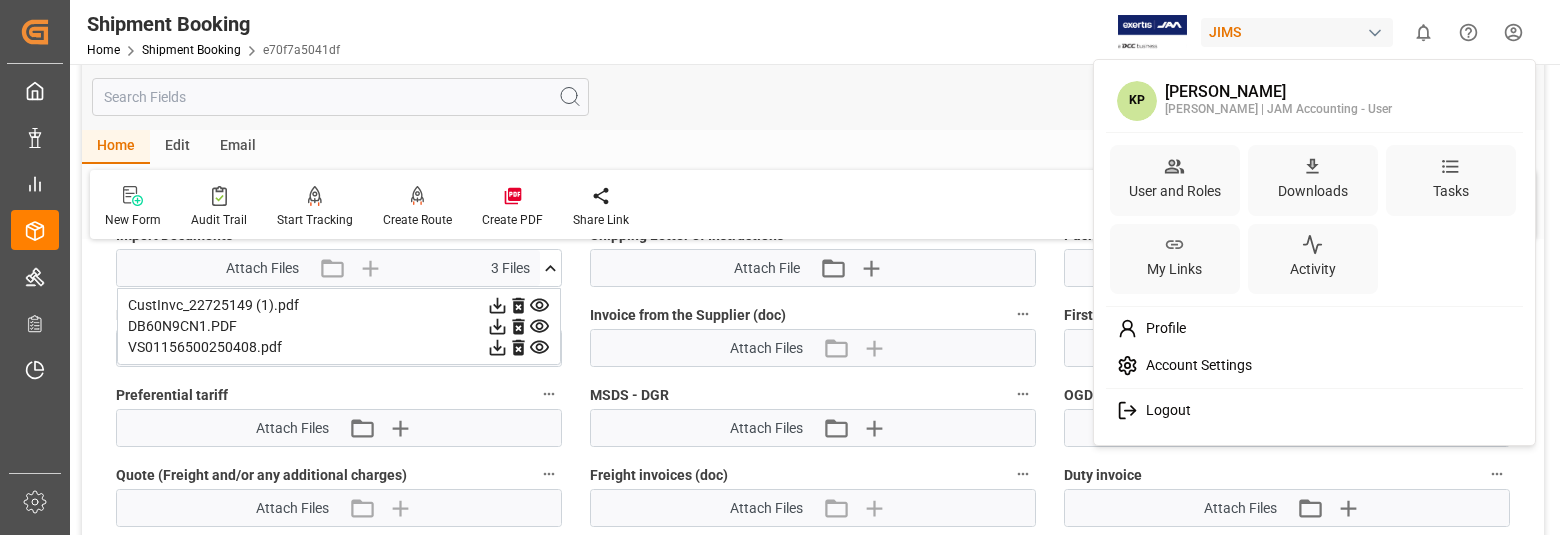 click on "Logout" at bounding box center (1164, 411) 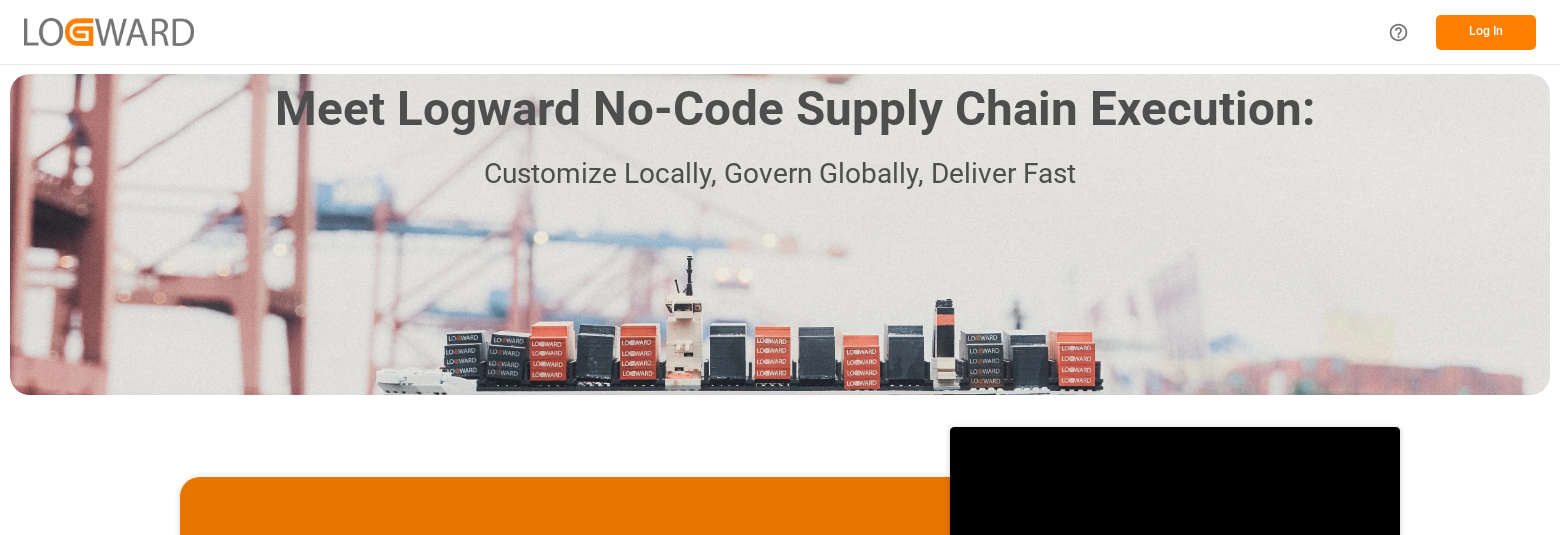 scroll, scrollTop: 0, scrollLeft: 0, axis: both 